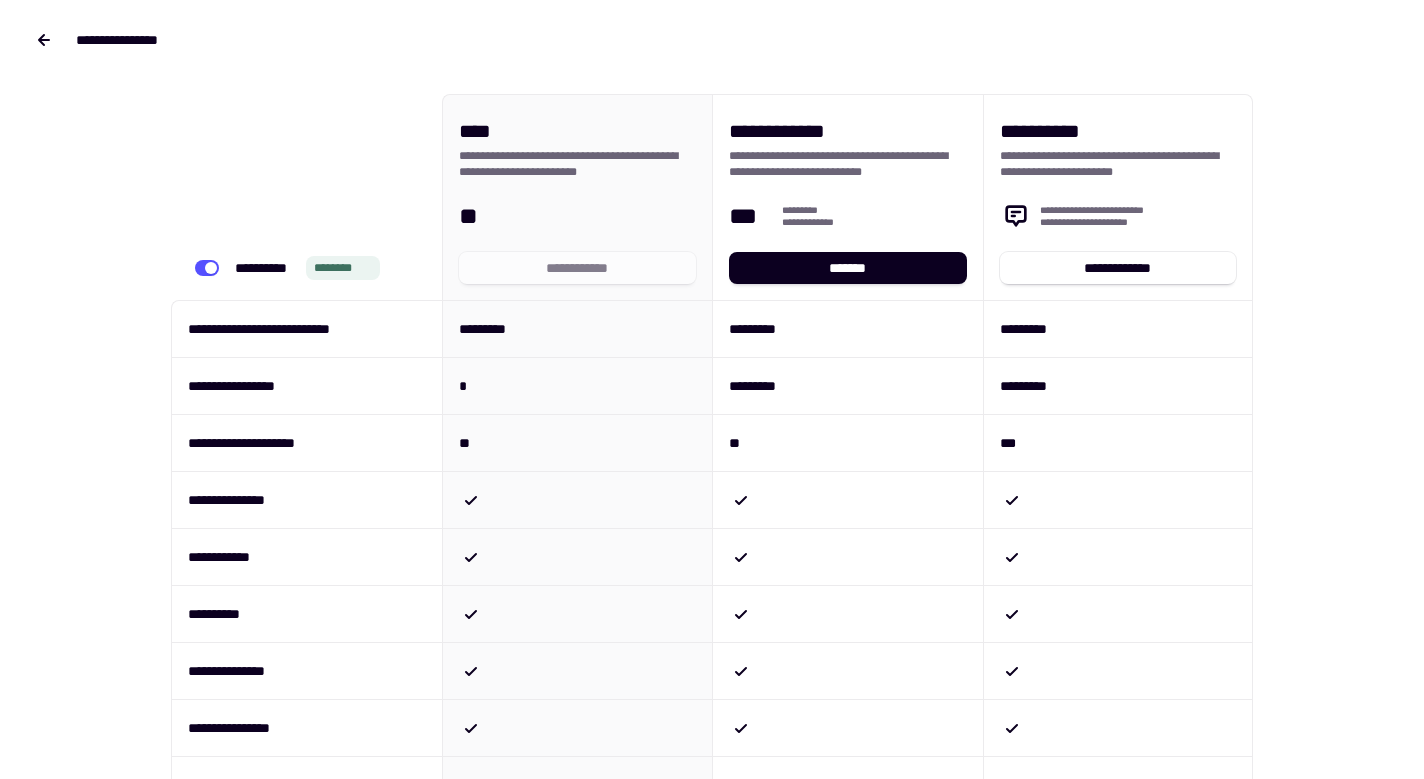 scroll, scrollTop: 0, scrollLeft: 0, axis: both 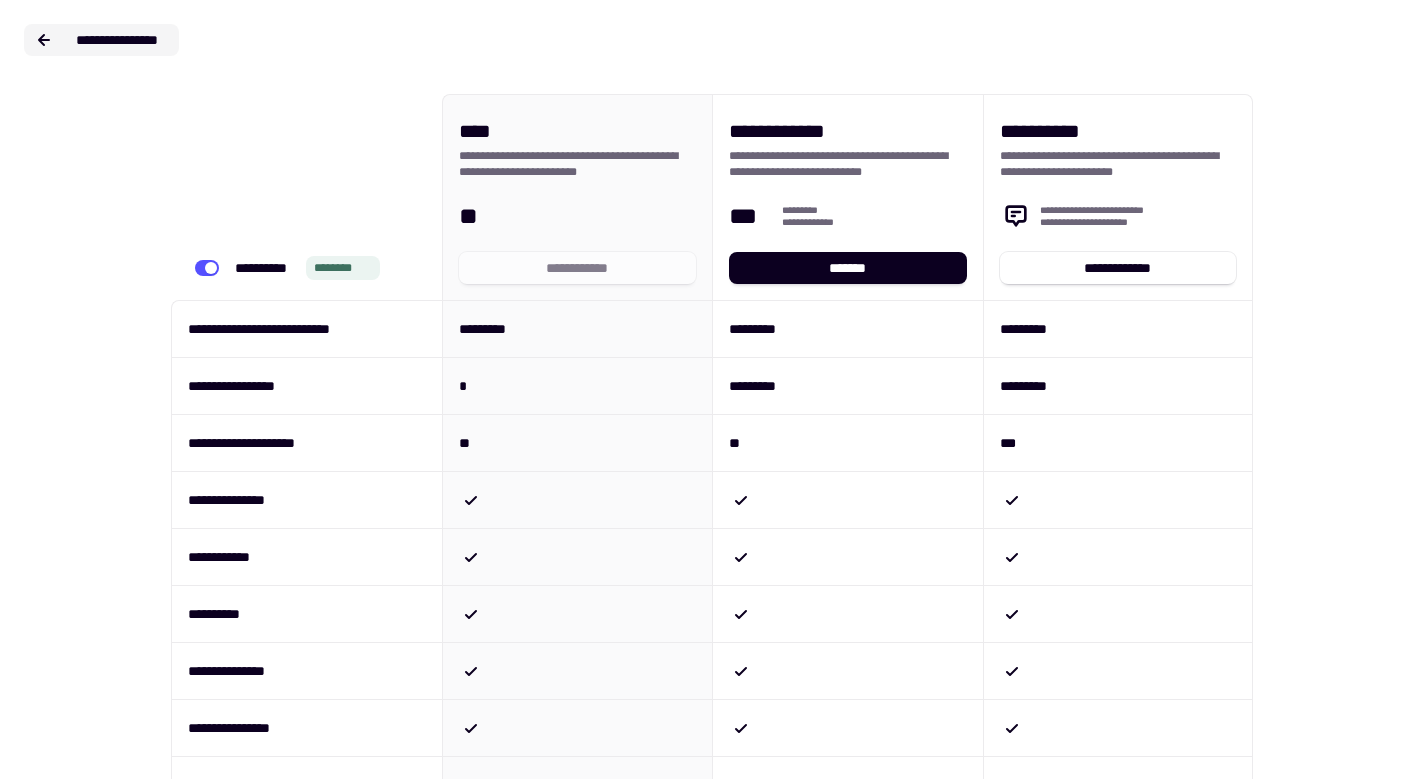 click on "**********" 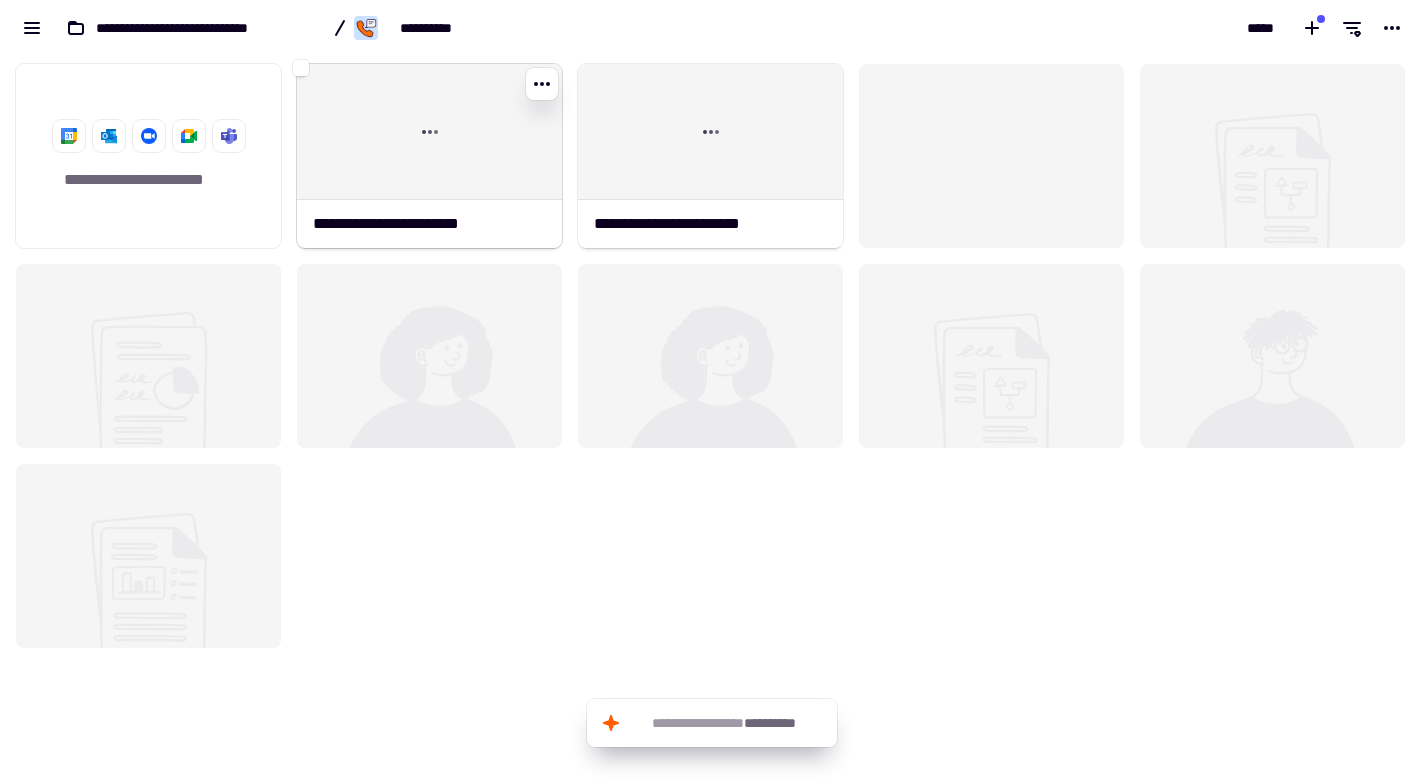 scroll, scrollTop: 1, scrollLeft: 1, axis: both 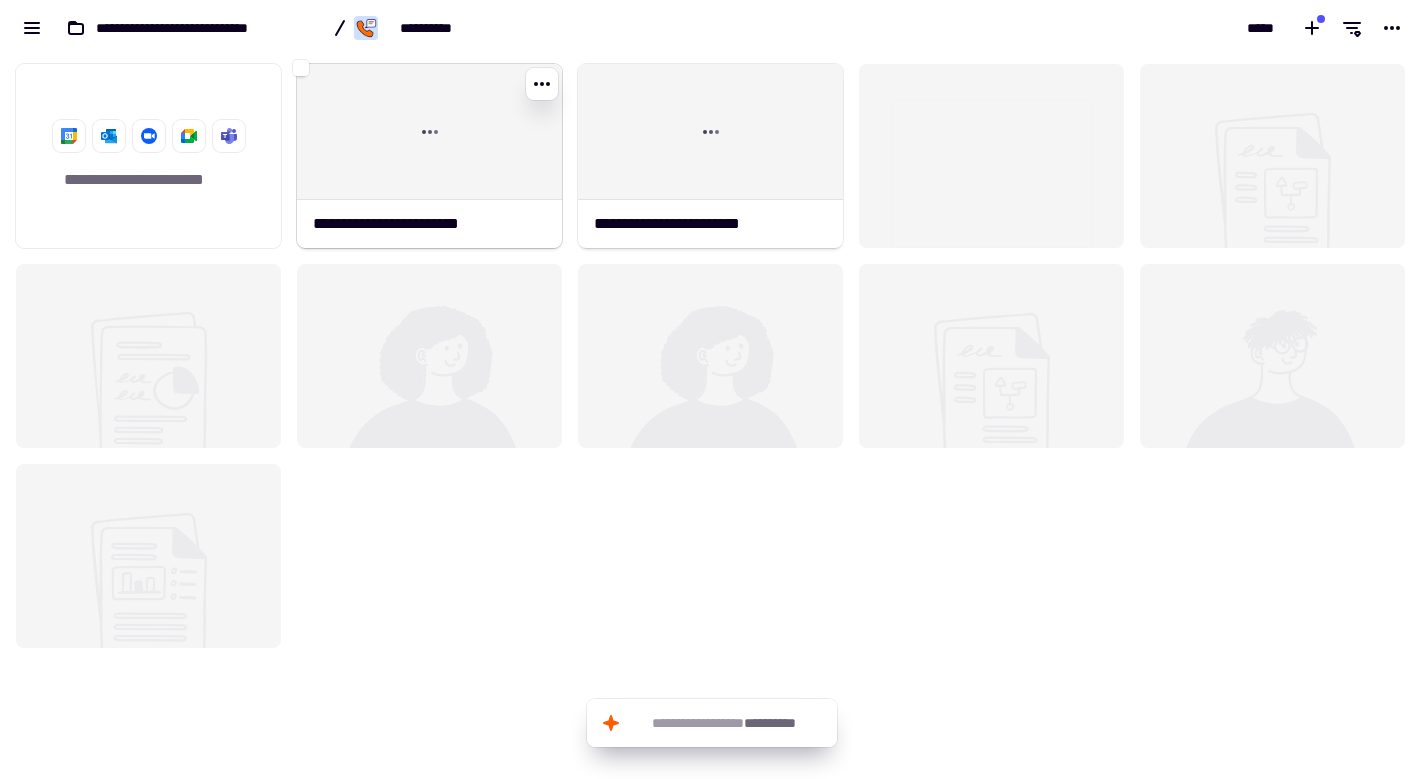 click 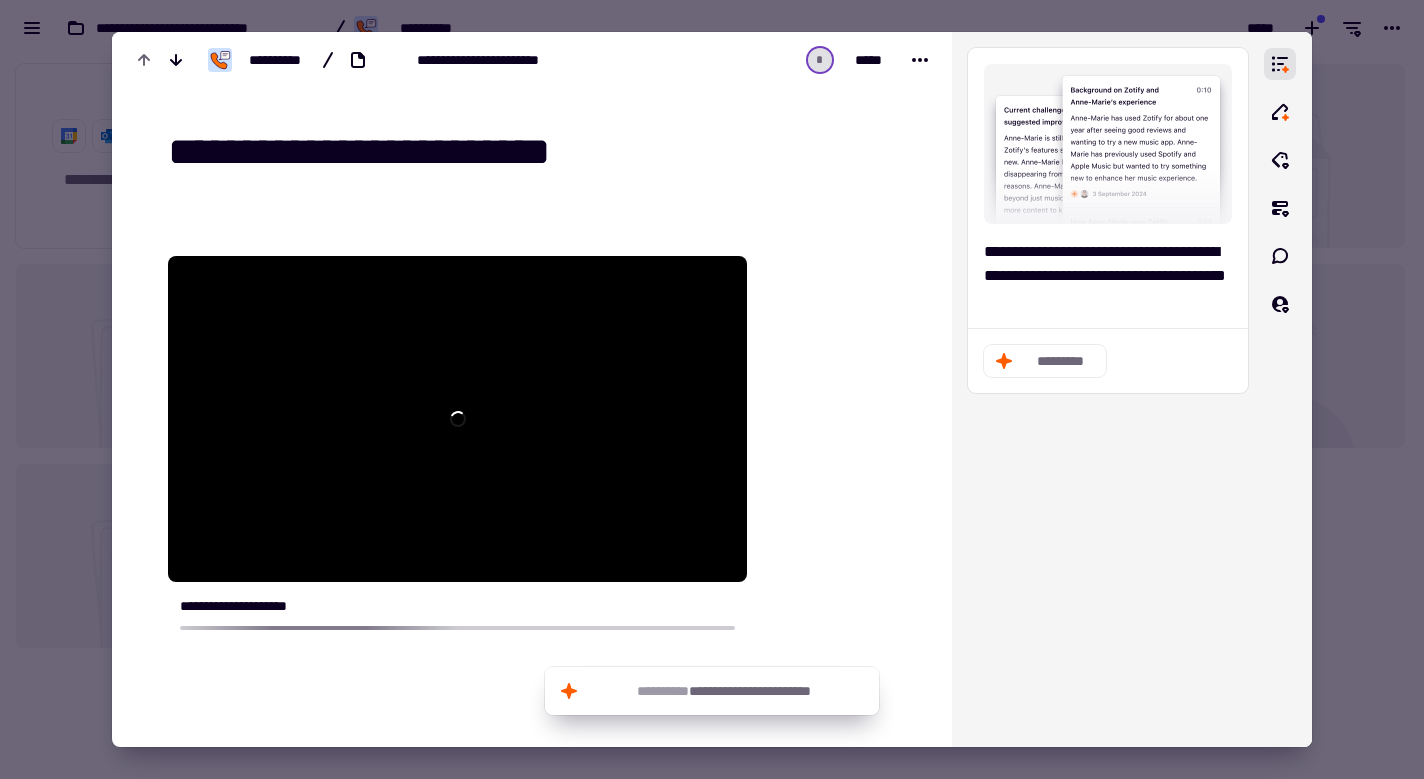 click on "**********" at bounding box center (540, 152) 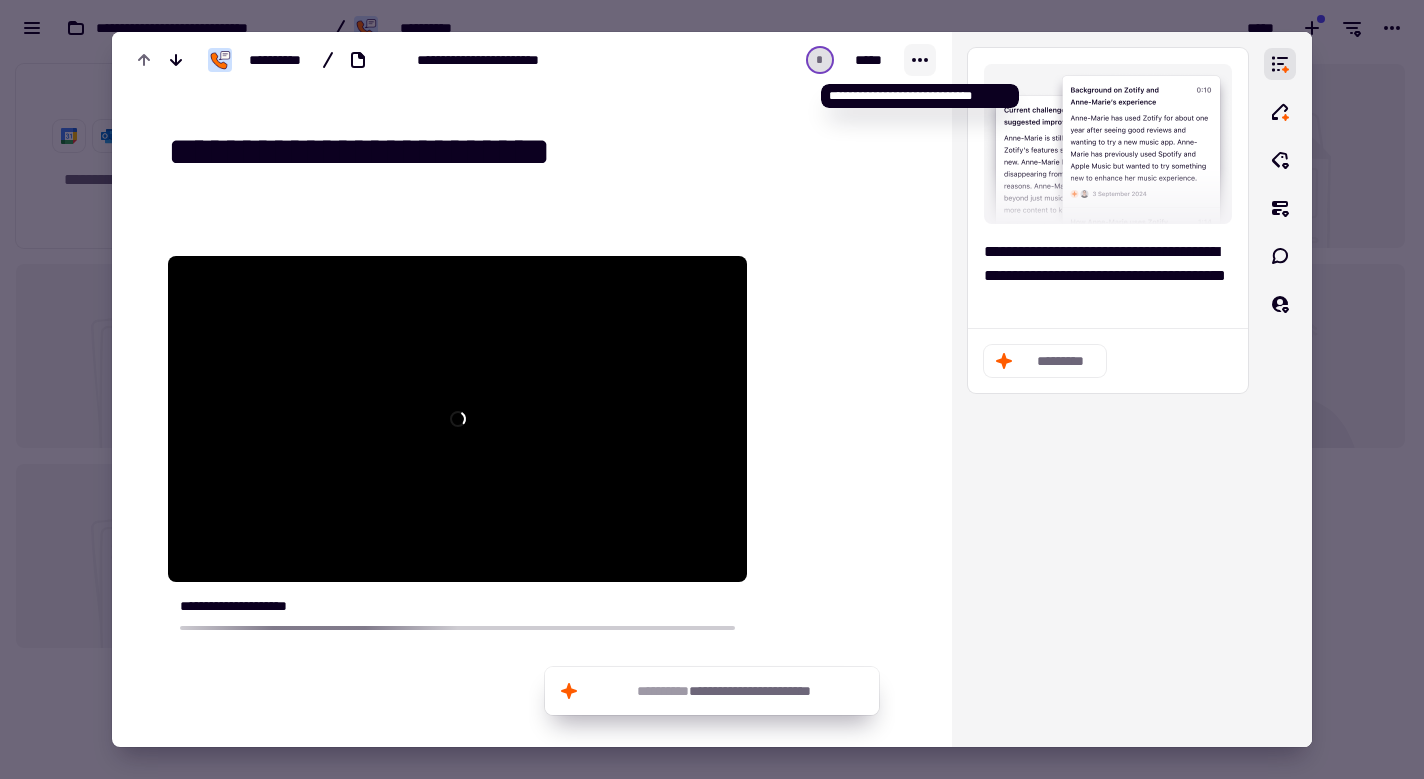 click 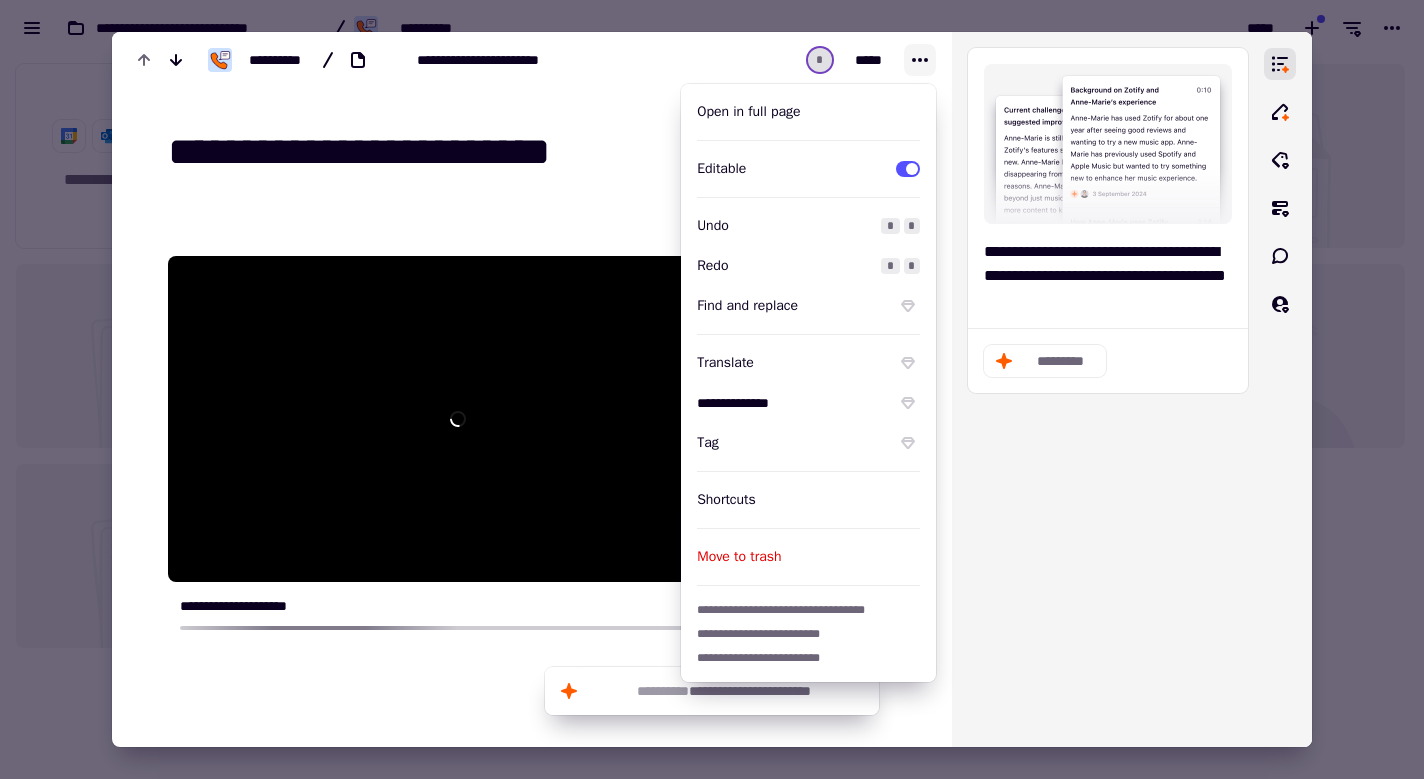 click 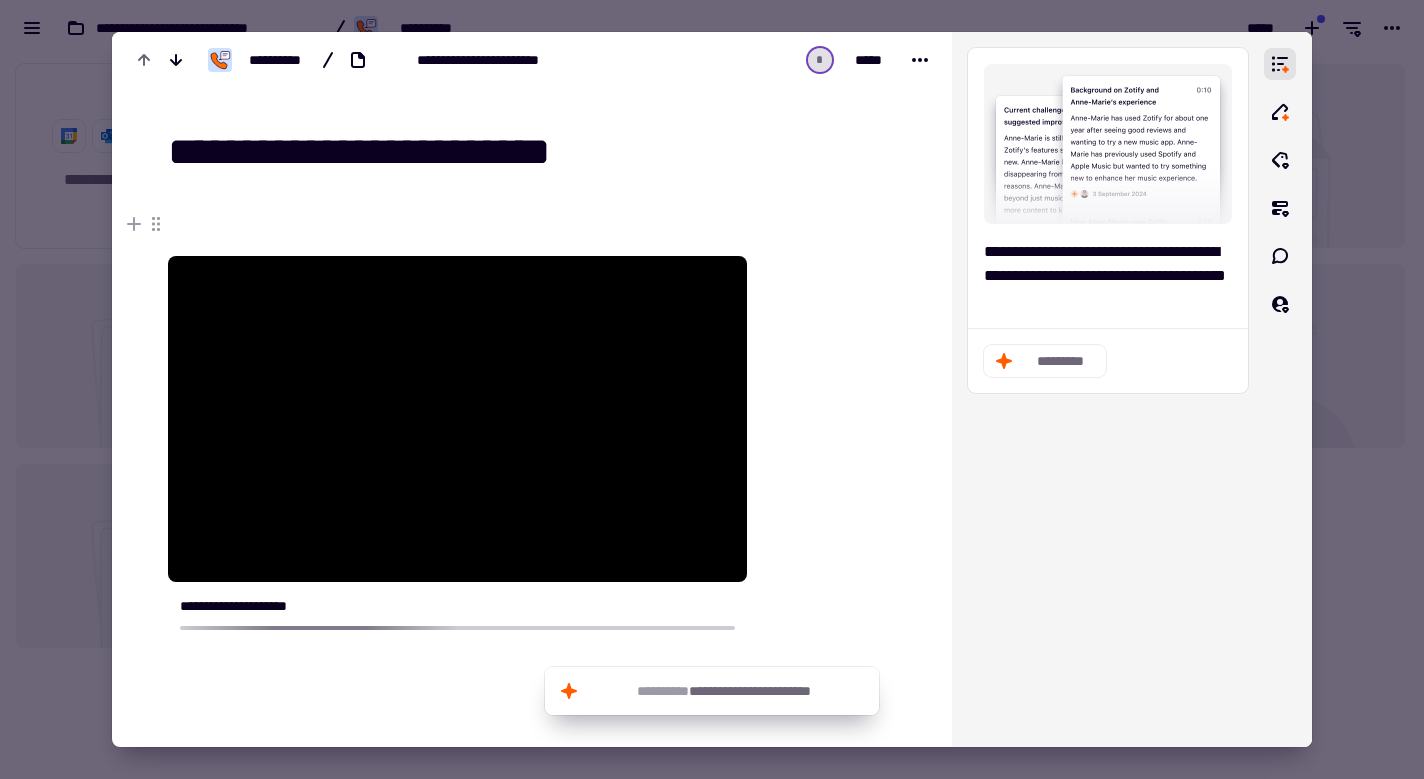 click at bounding box center (712, 389) 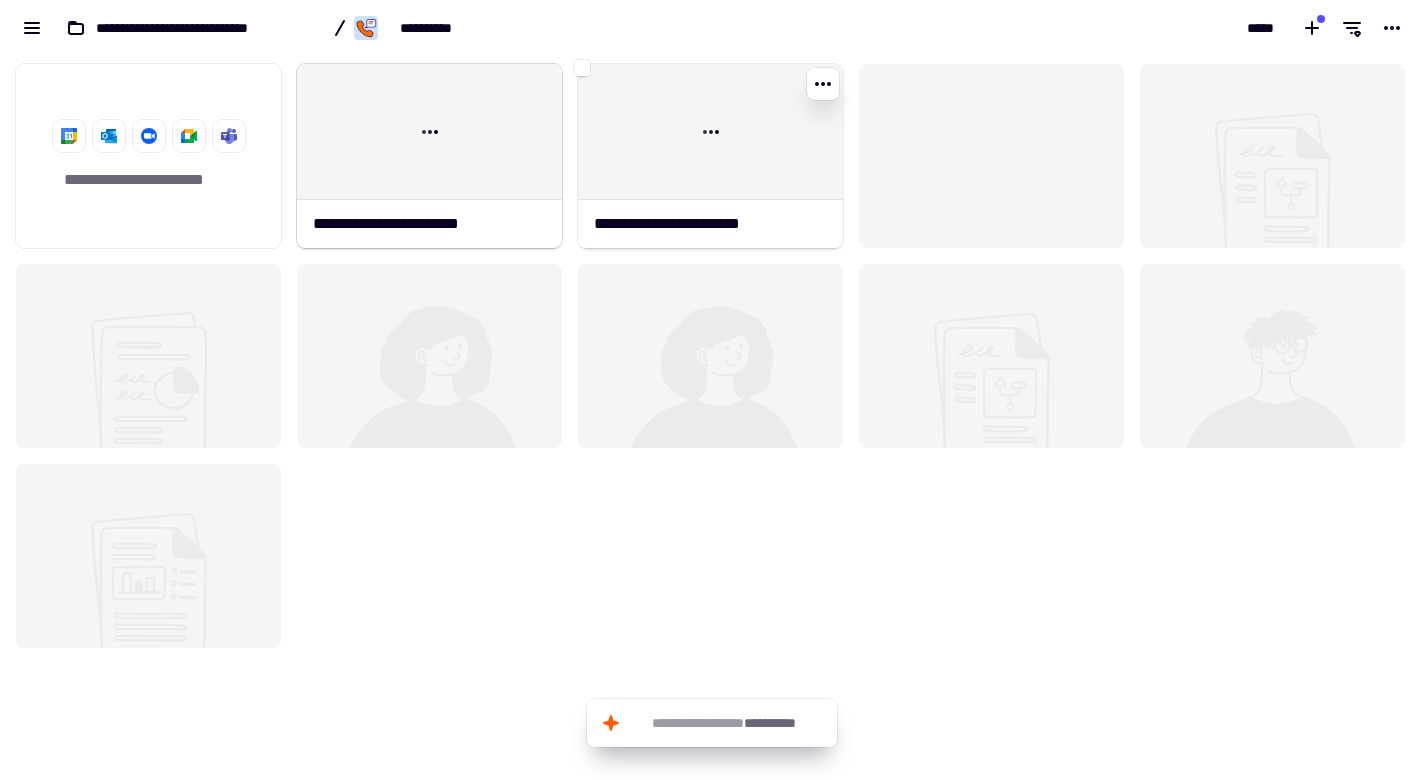 click 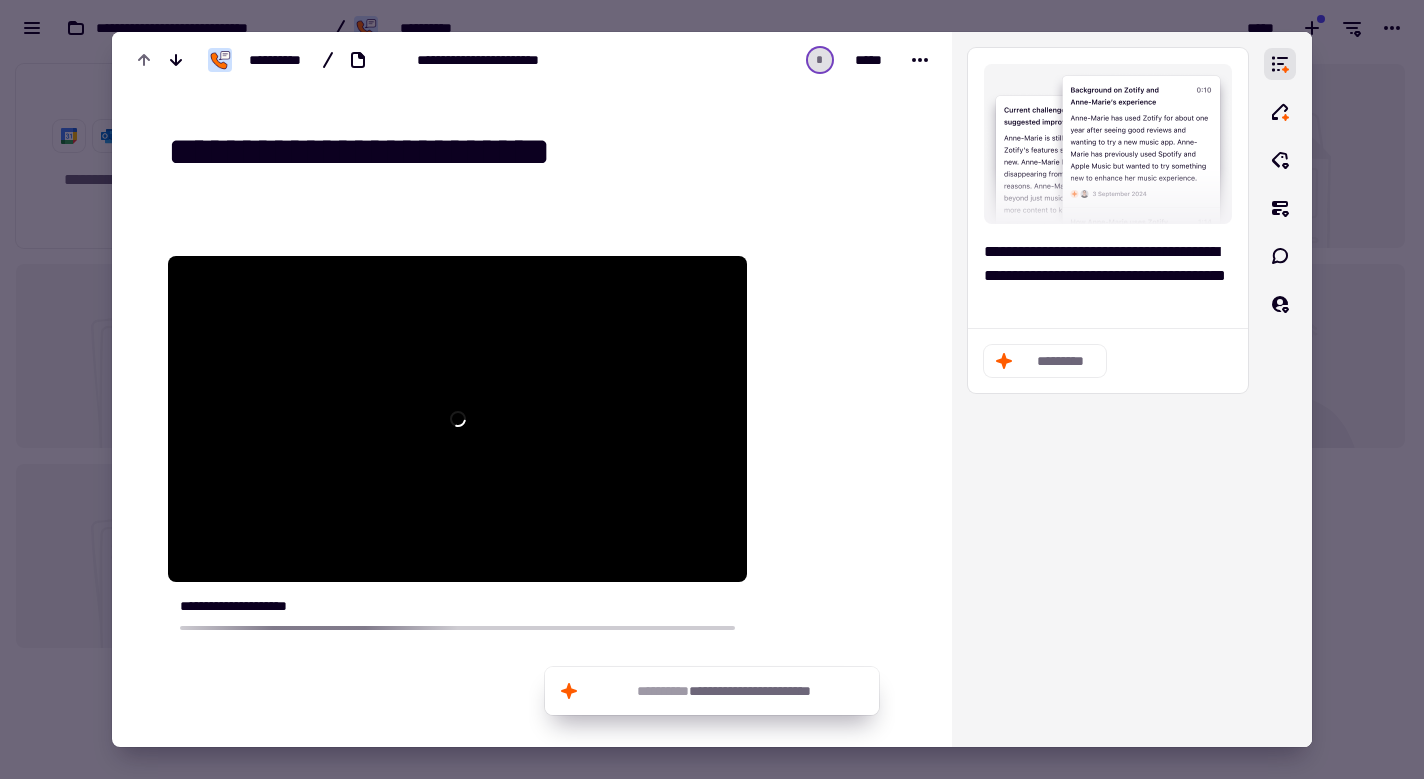 click at bounding box center (712, 389) 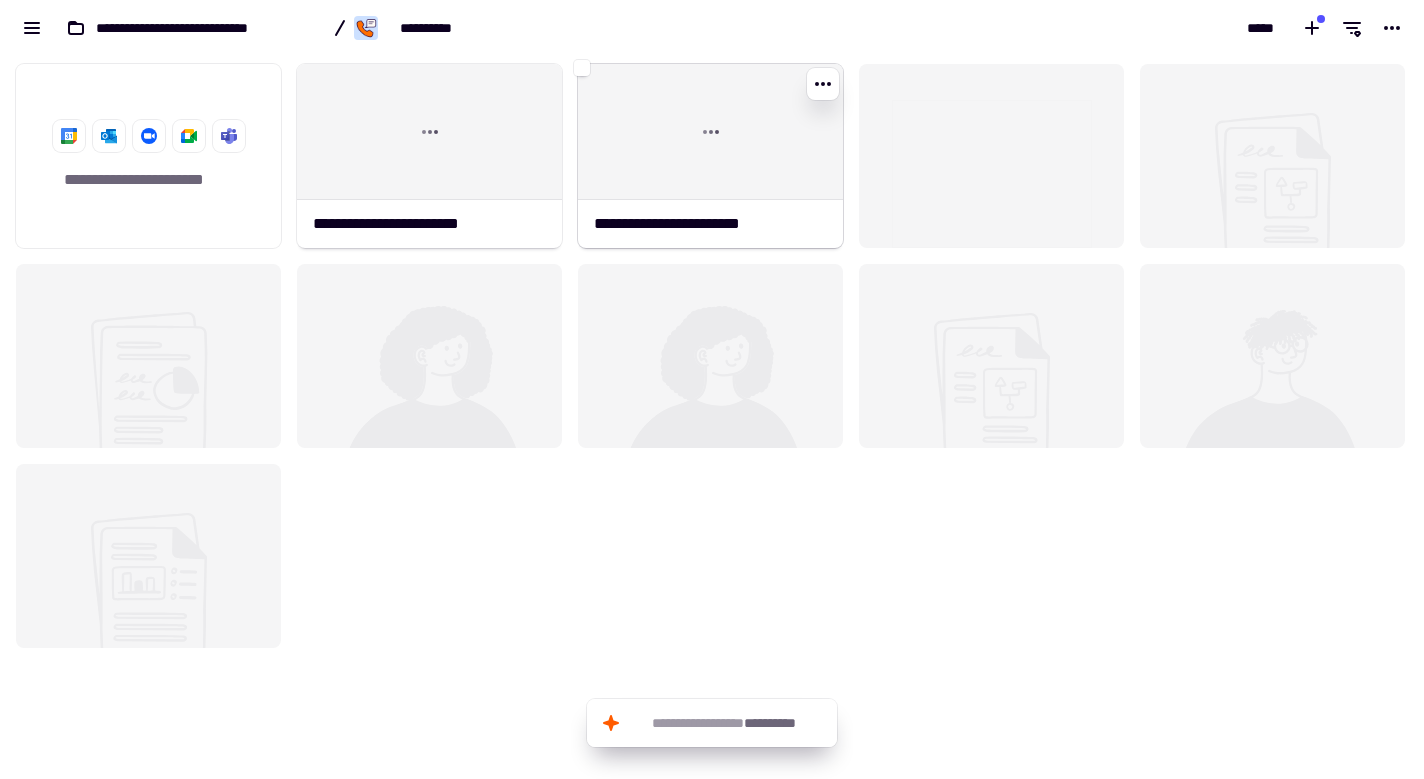 click 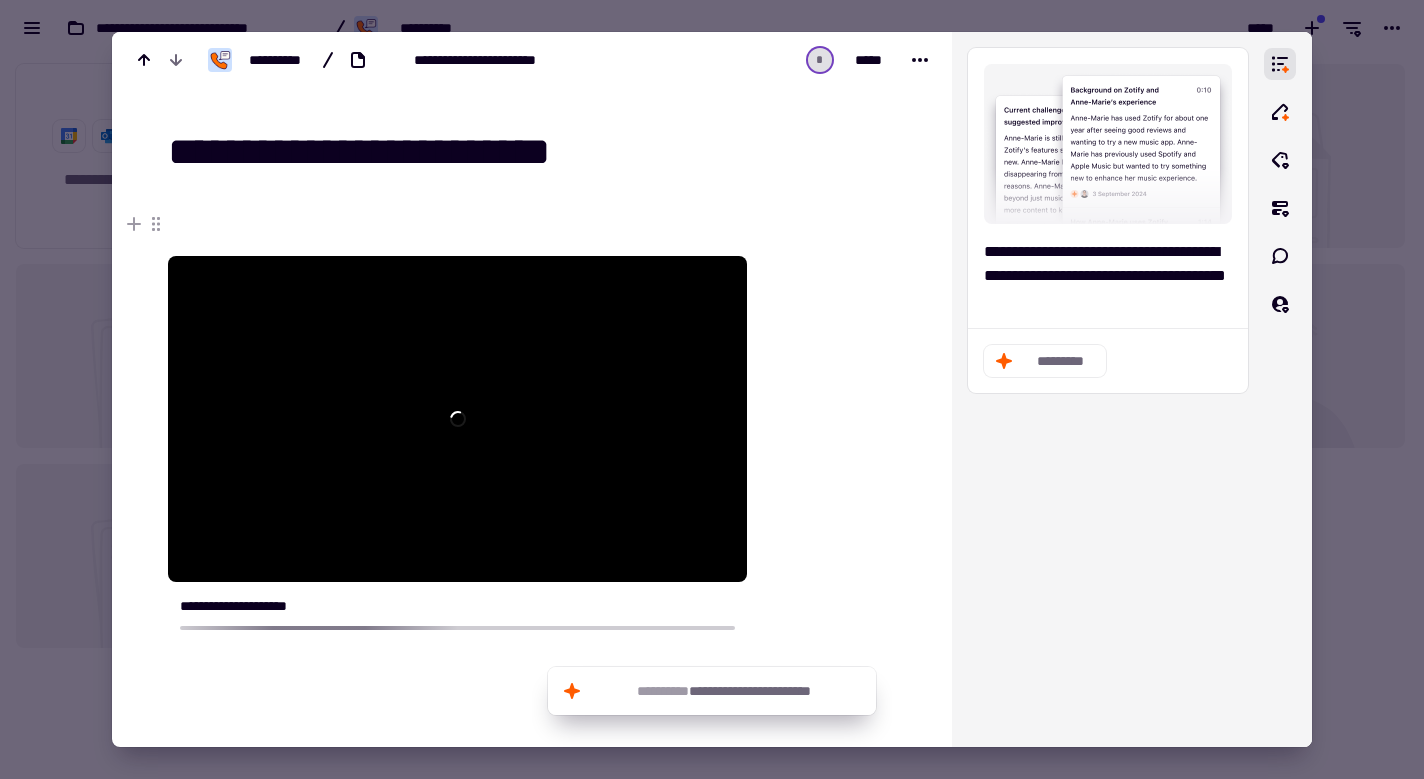 click at bounding box center [712, 389] 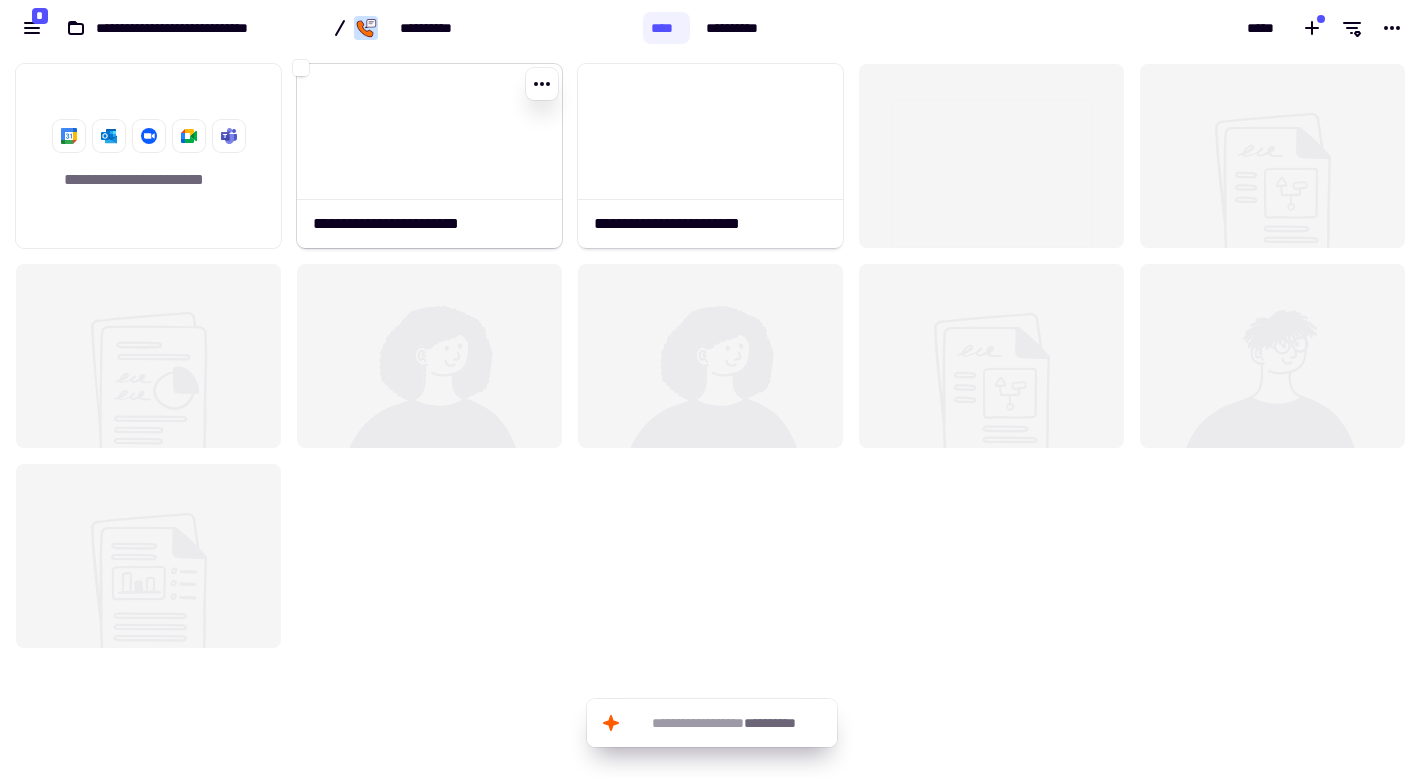 click 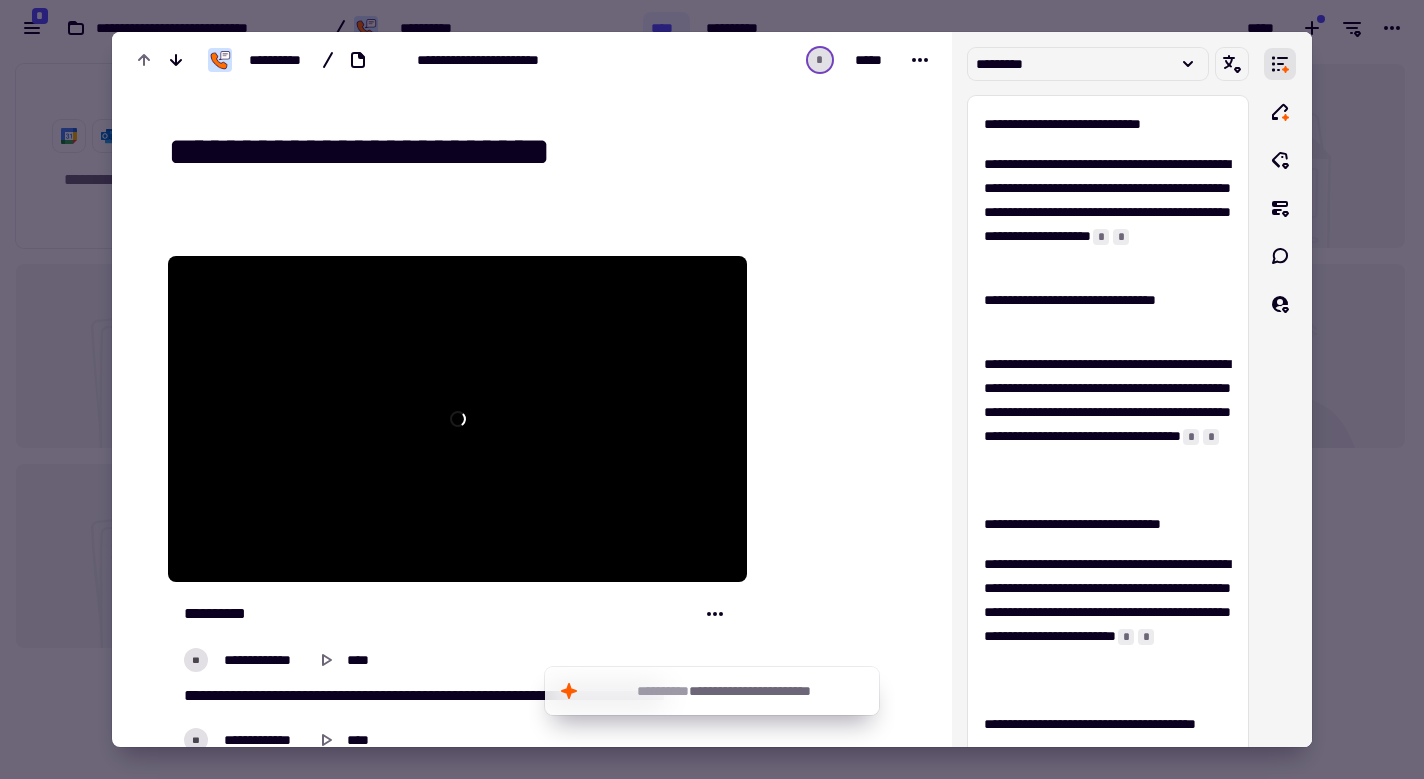 click on "**********" 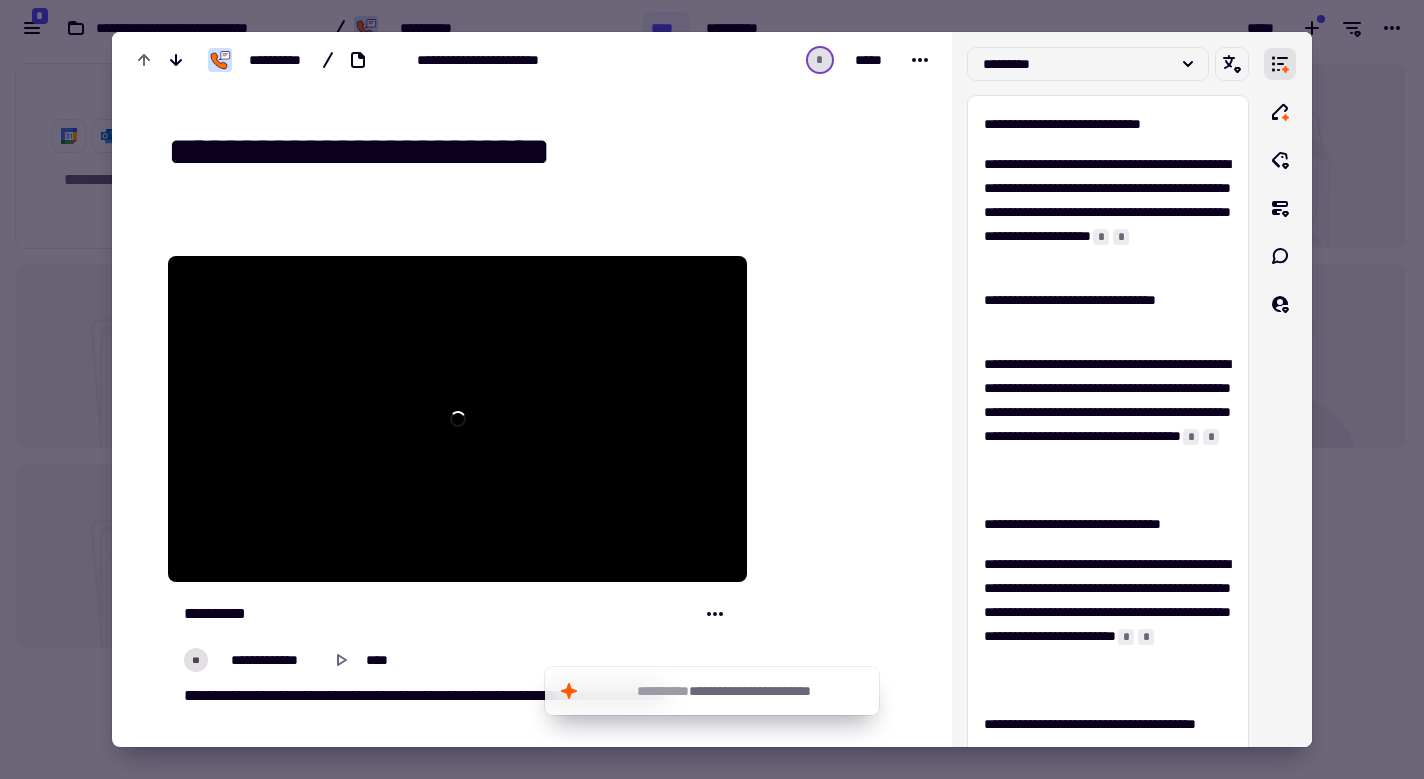 click at bounding box center [835, 13415] 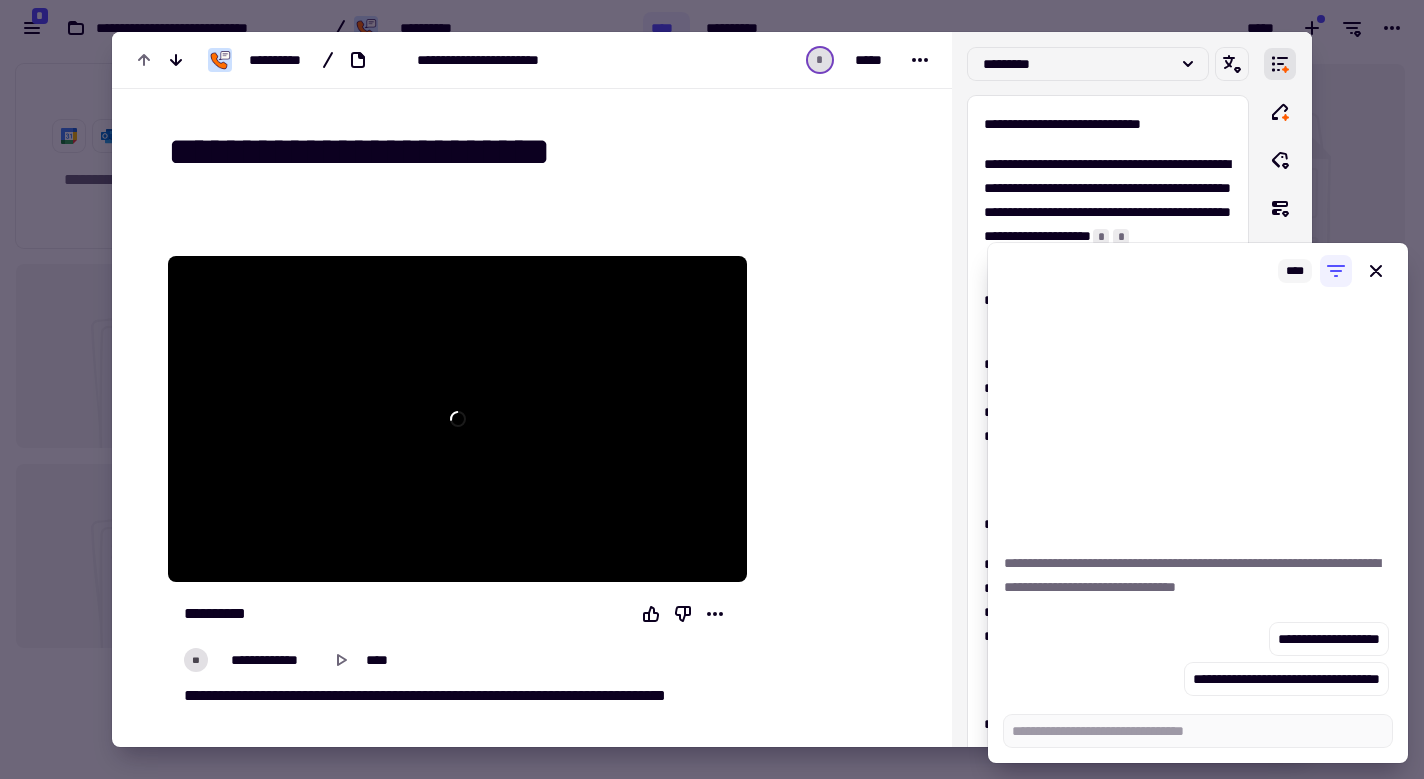 type on "*" 